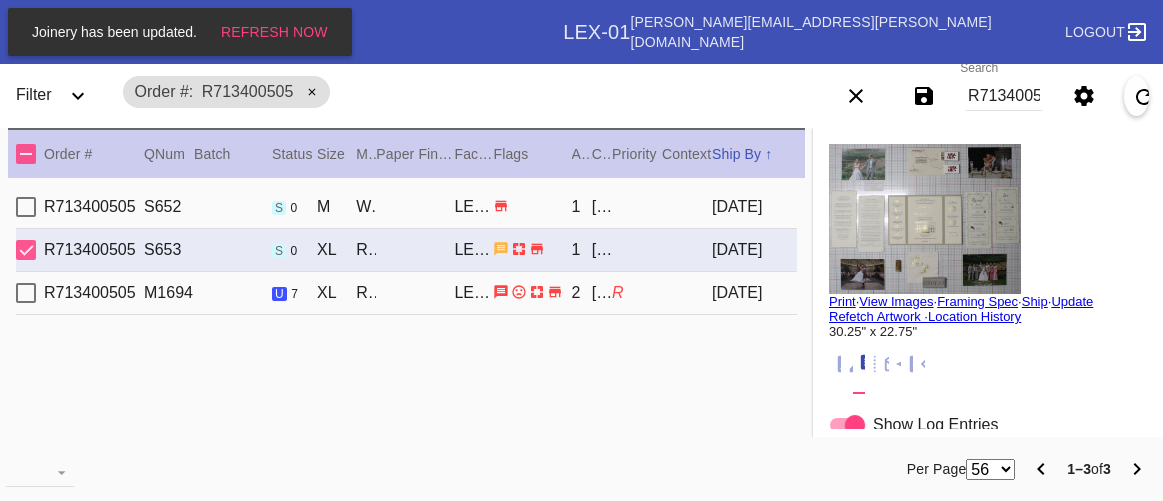 scroll, scrollTop: 0, scrollLeft: 0, axis: both 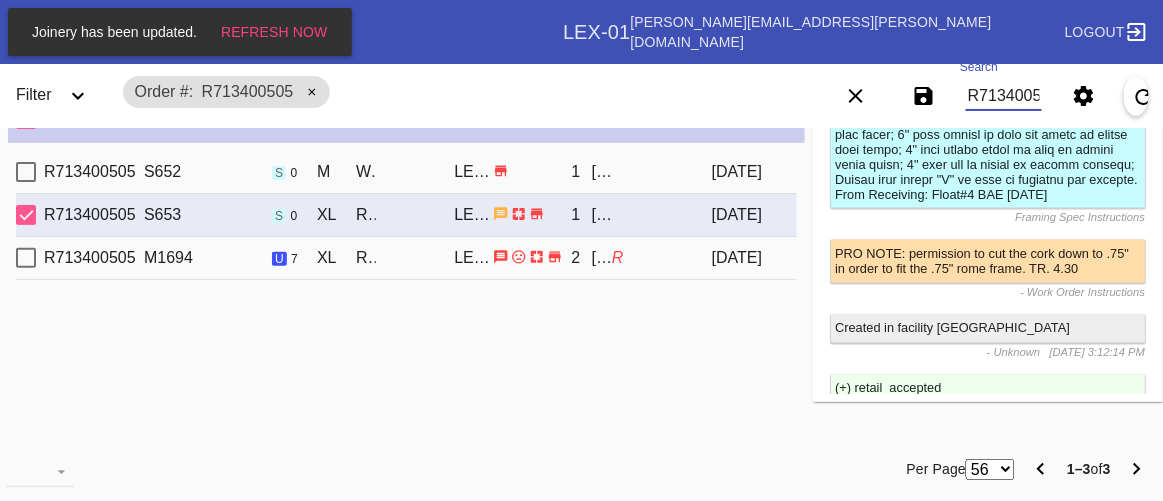 click on "R713400505" at bounding box center [1004, 96] 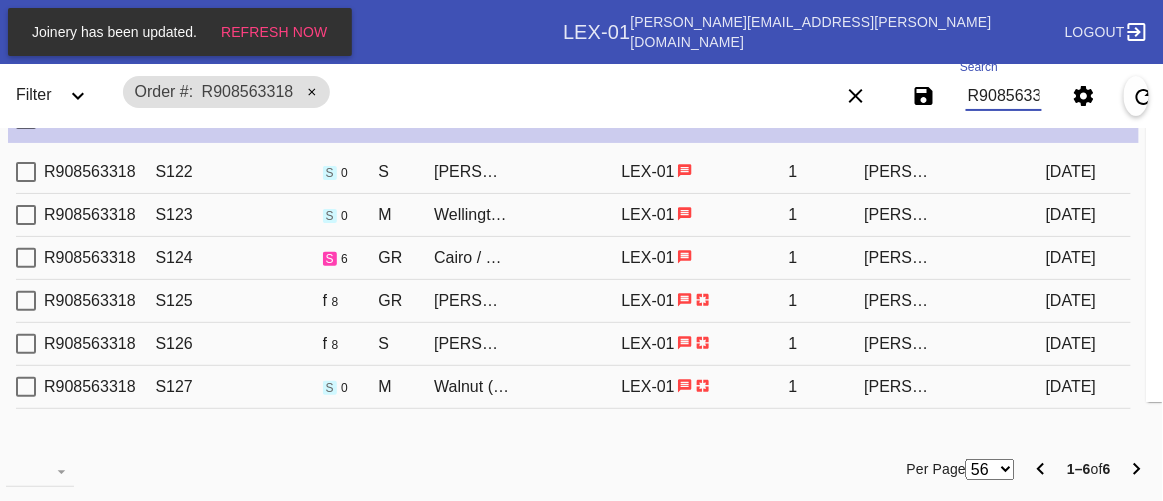 scroll, scrollTop: 0, scrollLeft: 0, axis: both 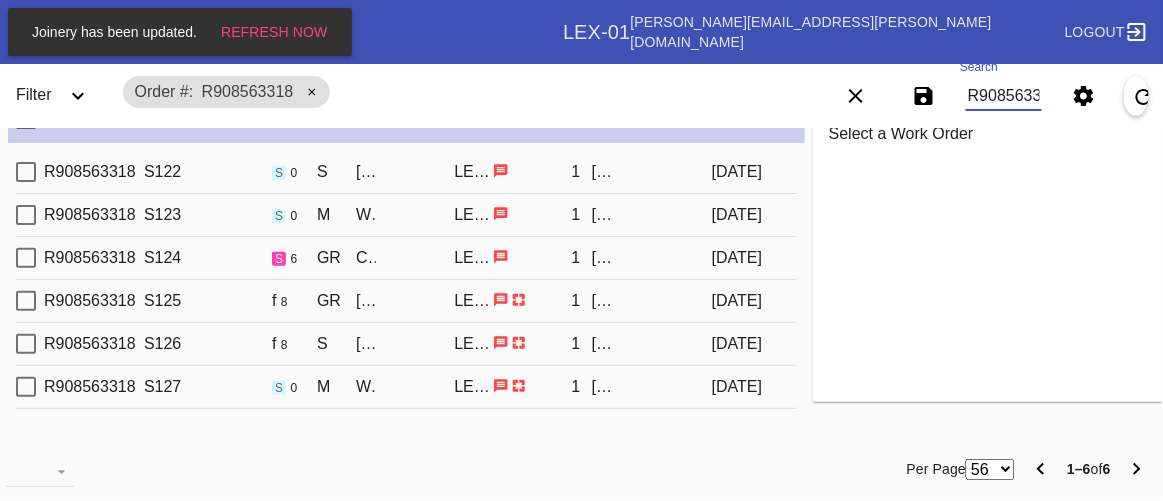 click on "R908563318 S127 s   0 M Walnut (Gallery) / White LEX-01 1 Dylan Curran
2025-07-03" at bounding box center [406, 387] 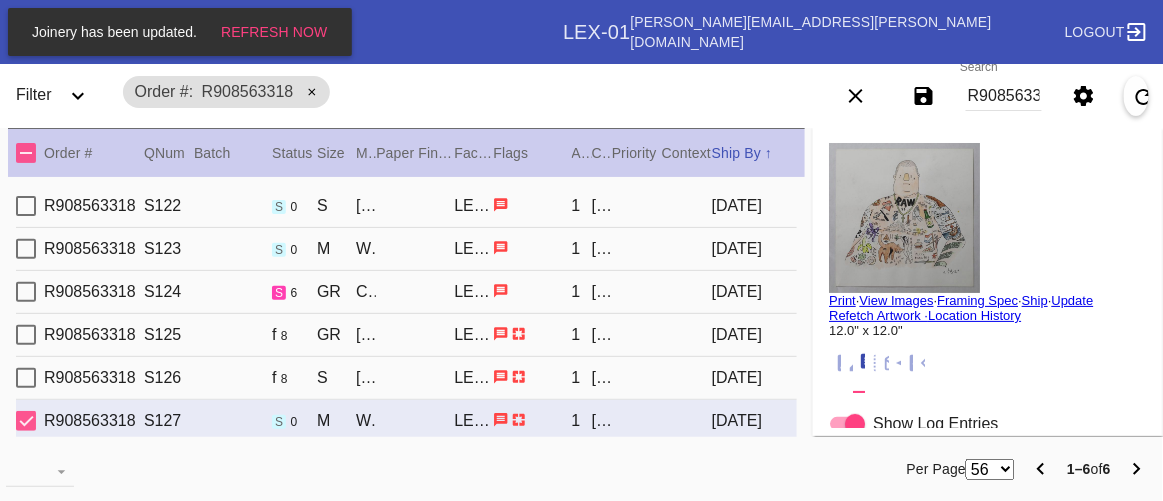 scroll, scrollTop: 0, scrollLeft: 0, axis: both 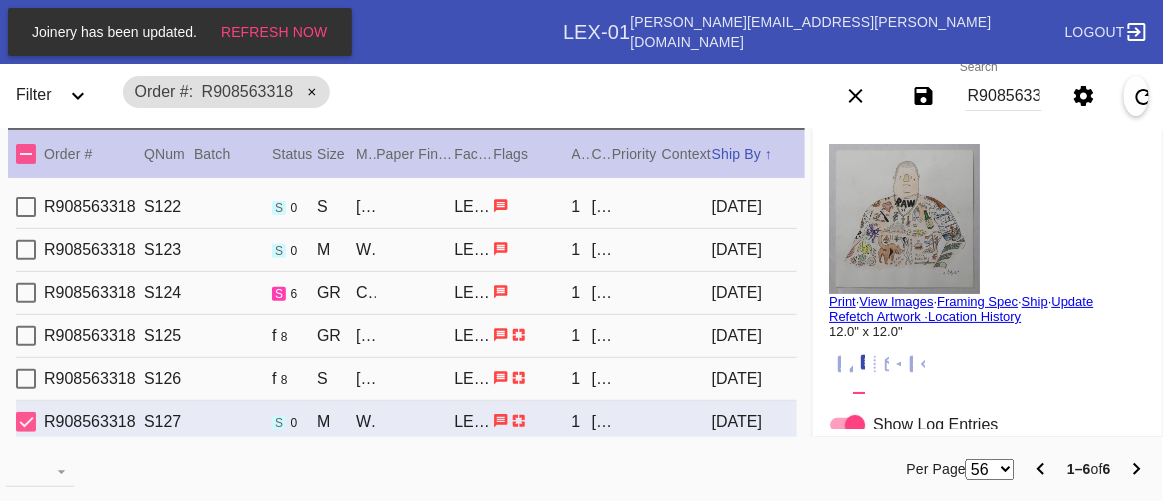 click on "R908563318 S126 f   8 S Mercer Slim / White LEX-01 1 Dylan Curran
2025-07-03" at bounding box center [406, 379] 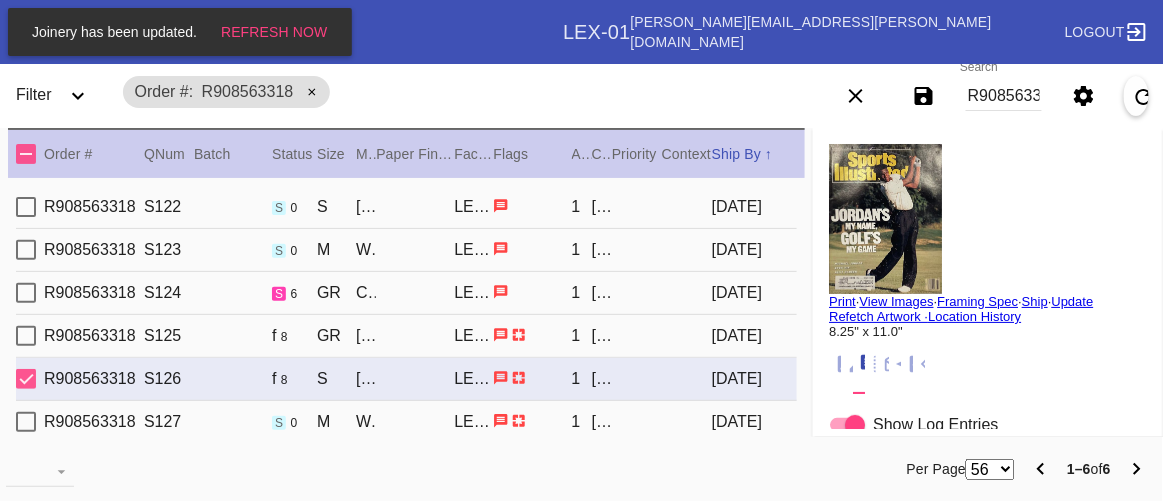 click on "R908563318 S125 f   8 GR Mercer Slim / Float Mounting (+$25) LEX-01 1 Dylan Curran
2025-07-03" at bounding box center (406, 336) 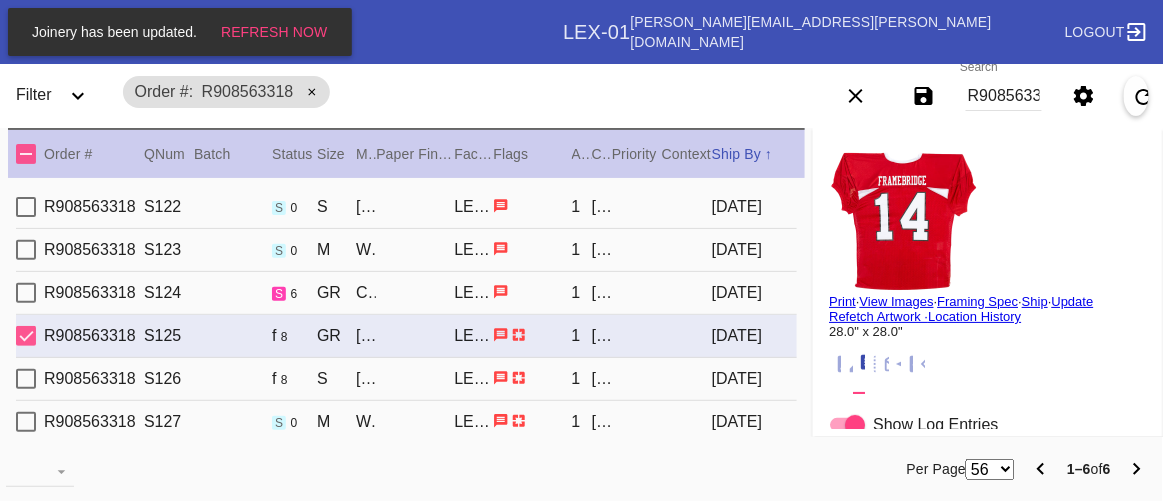 click on "R908563318 S127 s   0 M Walnut (Gallery) / White LEX-01 1 Dylan Curran
2025-07-03" at bounding box center [406, 422] 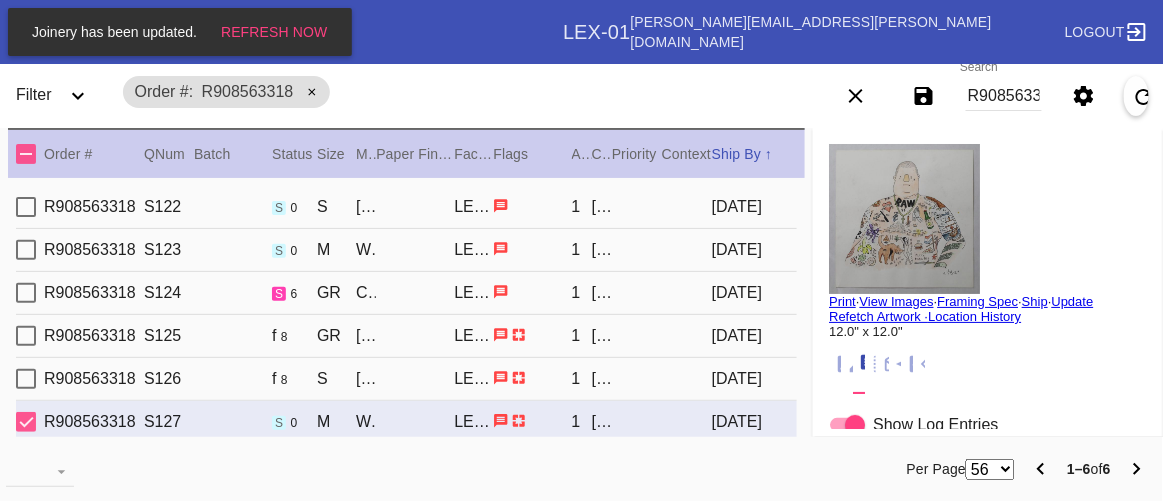 click on "R908563318 S126 f   8 S Mercer Slim / White LEX-01 1 Dylan Curran
2025-07-03" at bounding box center (406, 379) 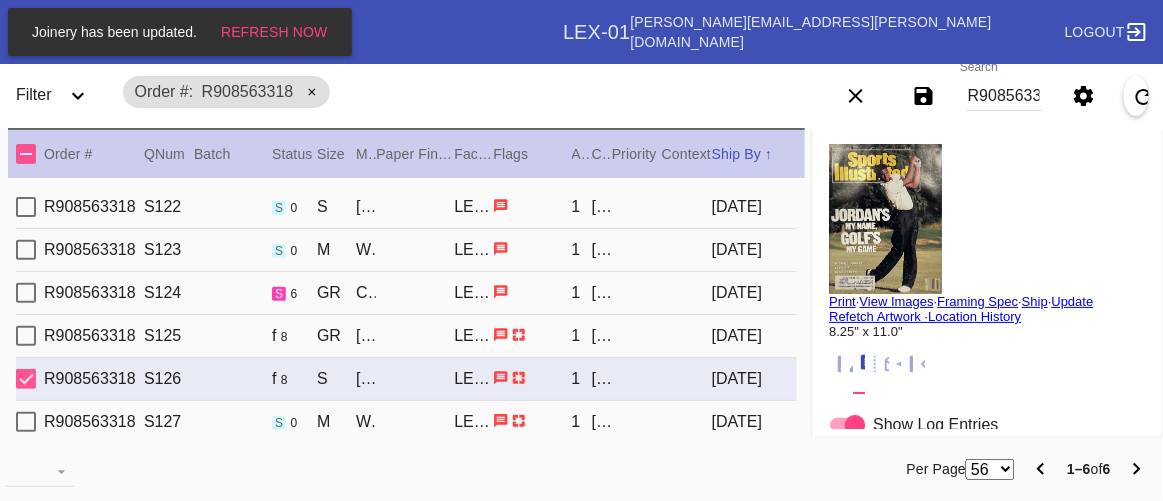 click on "R908563318 S124 s   6 GR Cairo / No Mat LEX-01 1 Dylan Curran
2025-07-03" at bounding box center (406, 293) 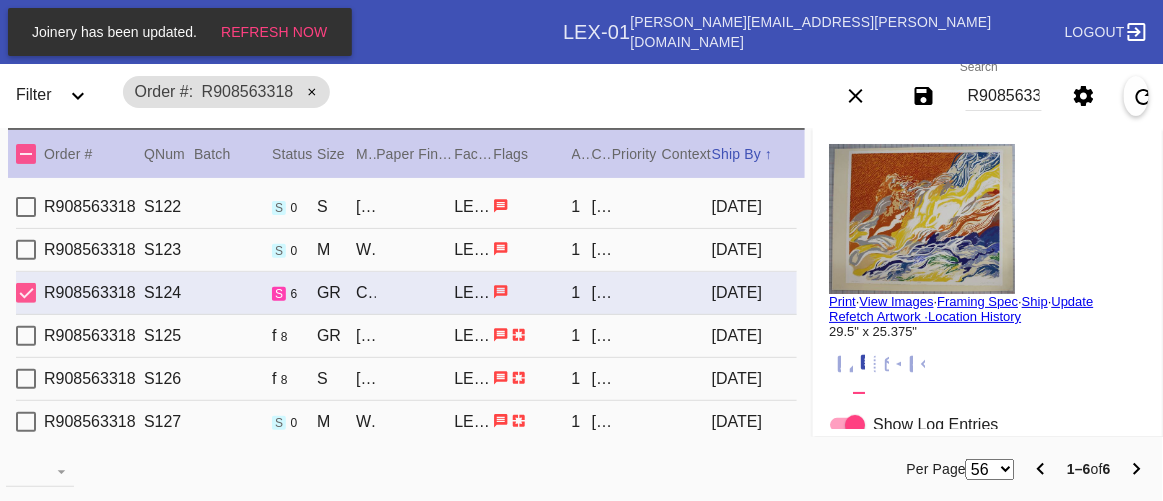 click on "R908563318 S123 s   0 M Wellington / No Mat LEX-01 1 Dylan Curran
2025-07-03" at bounding box center (406, 250) 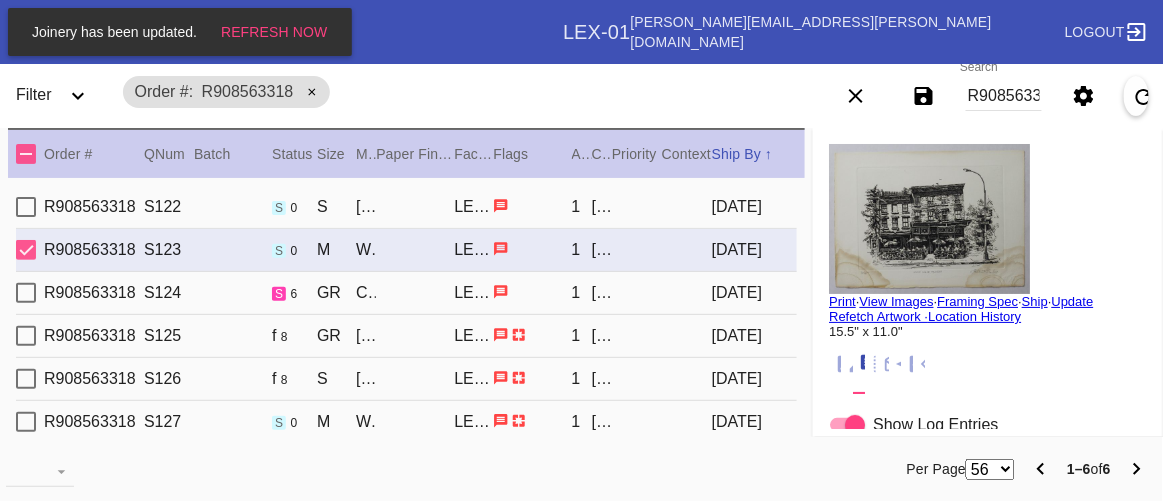 click on "R908563318 S124 s   6 GR Cairo / No Mat LEX-01 1 Dylan Curran
2025-07-03" at bounding box center [406, 293] 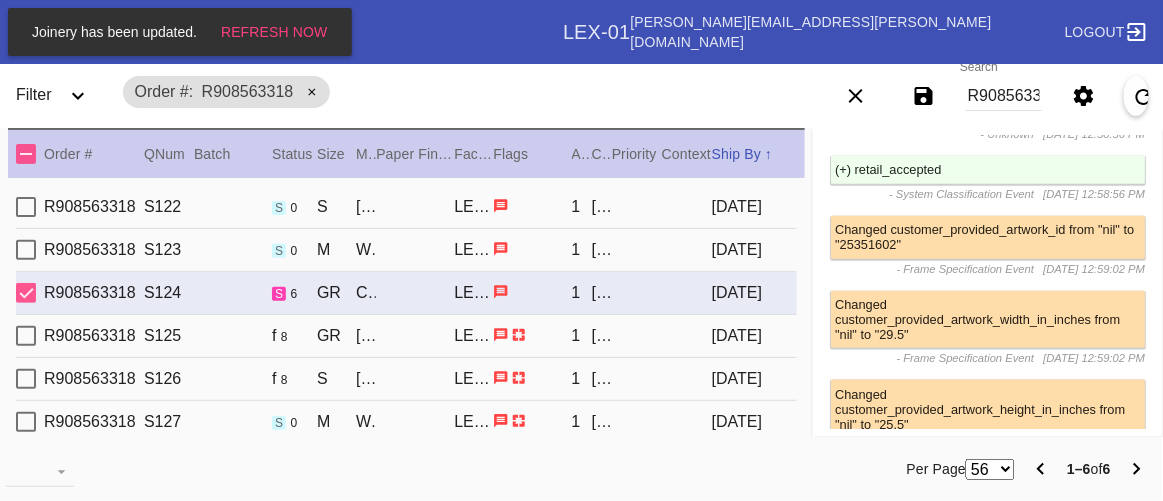scroll, scrollTop: 545, scrollLeft: 0, axis: vertical 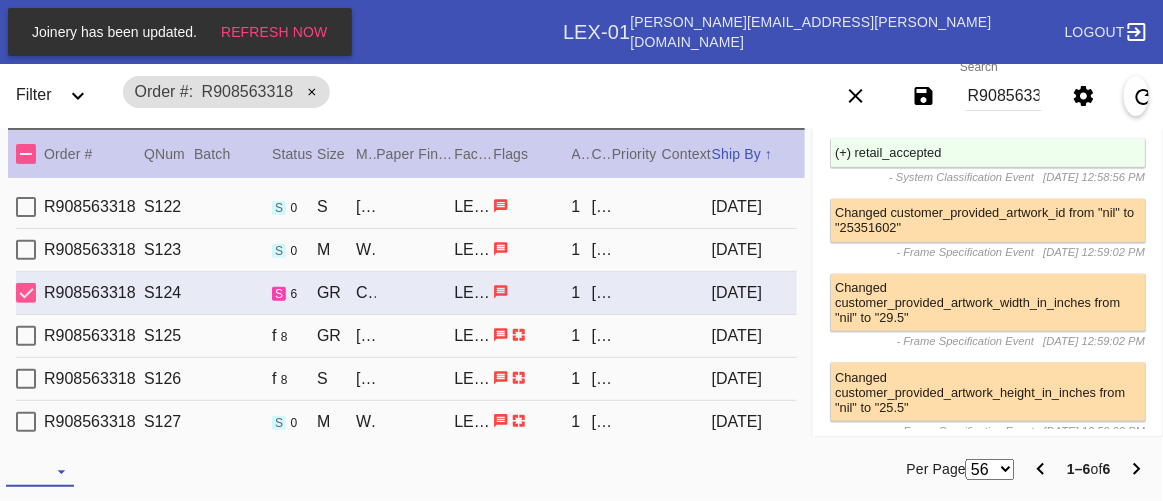 click on "Download... Export Selected Items Print Work Orders Frame Labels Frame Labels v2 Mat Labels Moulding Plate Labels Acrylic Labels Foam Labels Foam Data Story Pockets Mini Story Pockets OMGA Data GUNNAR Data FastCAM Data" at bounding box center (40, 472) 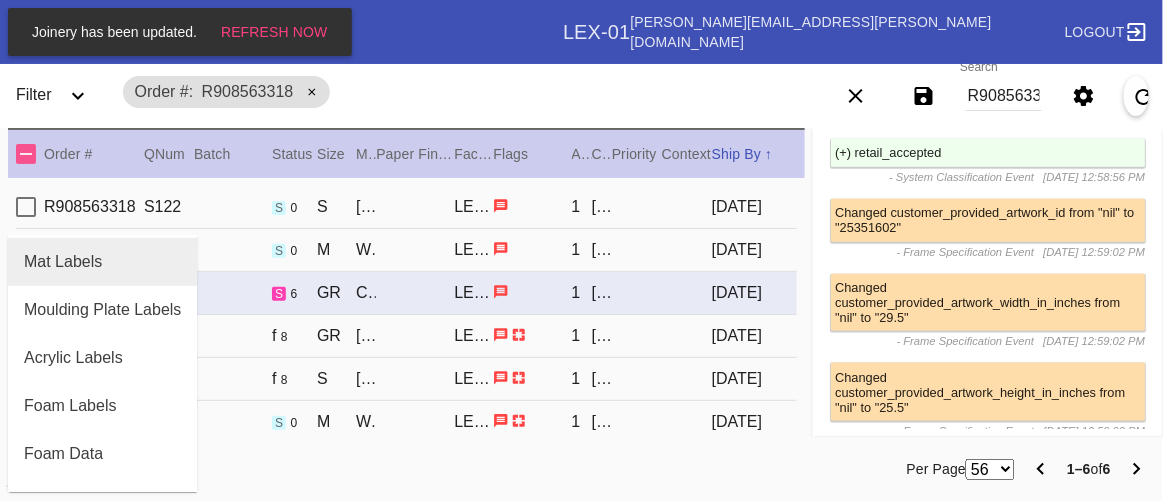 scroll, scrollTop: 272, scrollLeft: 0, axis: vertical 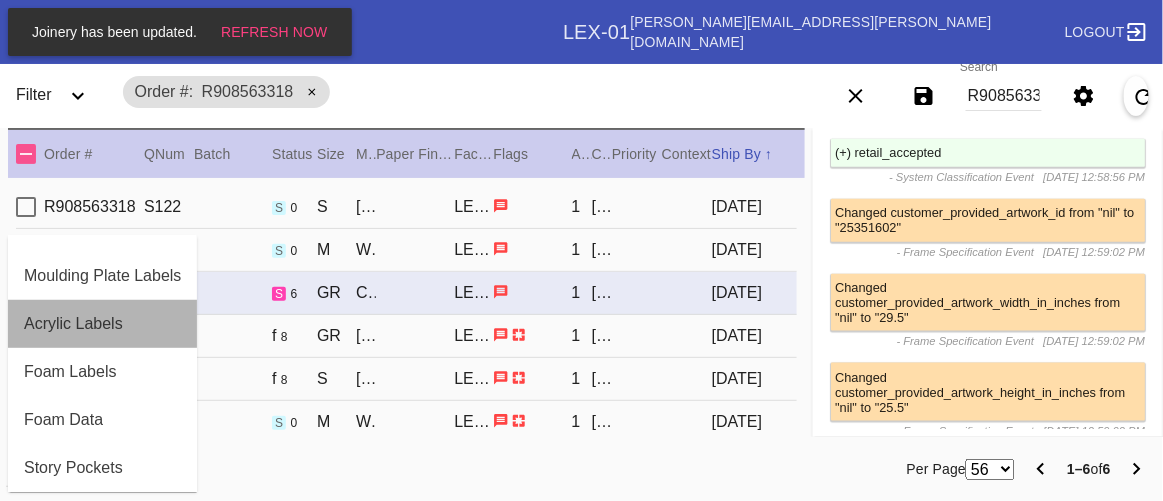 click on "Acrylic Labels" at bounding box center [102, 324] 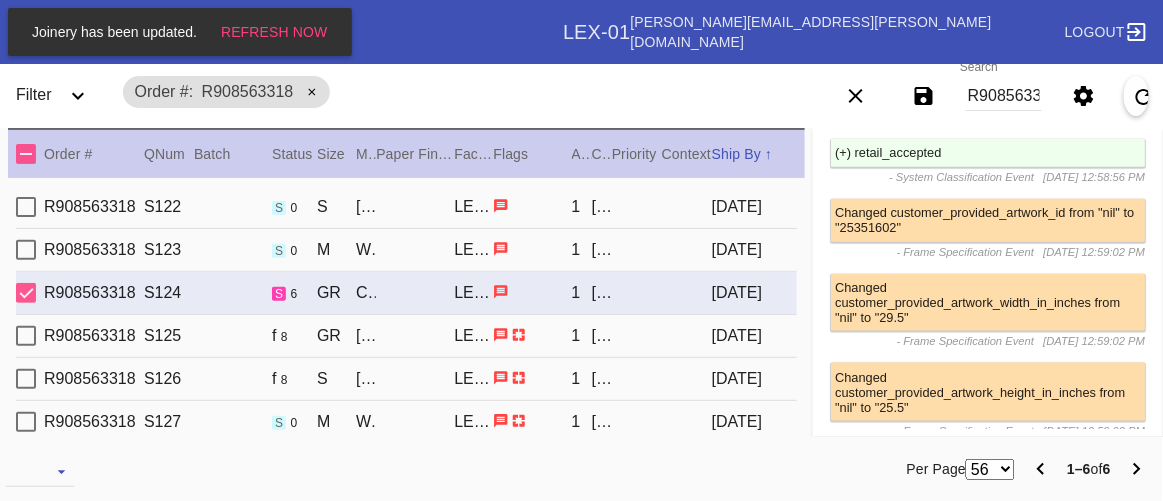 click on "R908563318" at bounding box center [1004, 96] 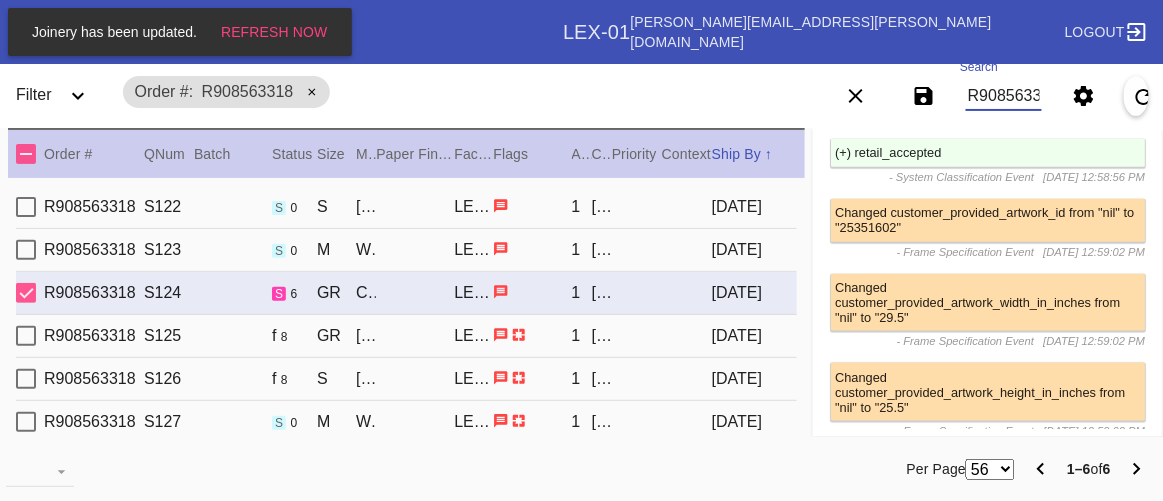 click on "R908563318" at bounding box center (1004, 96) 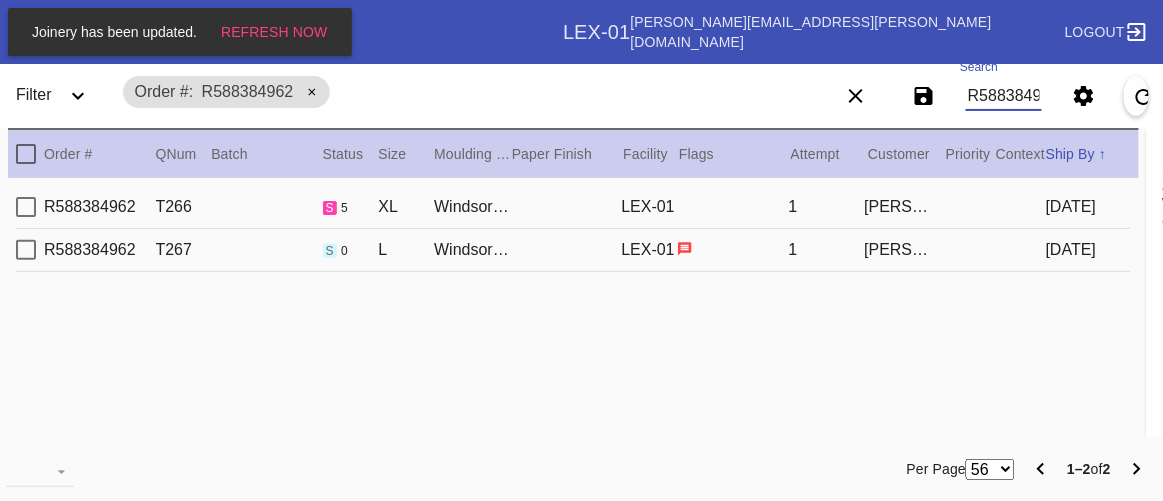 scroll, scrollTop: 0, scrollLeft: 0, axis: both 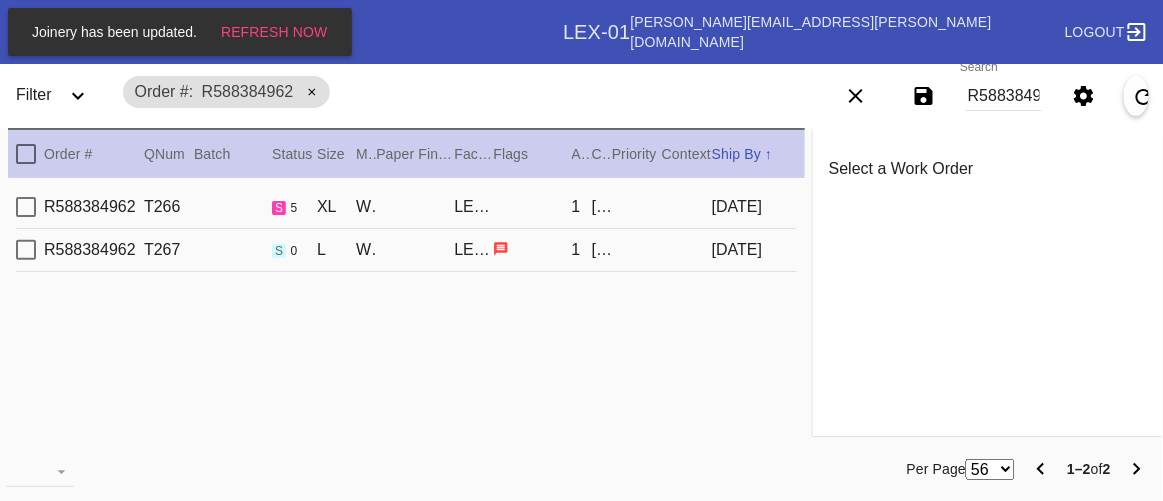 click on "R588384962 T266 s   5 XL Windsor / No Mat LEX-01 1 Craig Williams
2025-06-28" at bounding box center (406, 207) 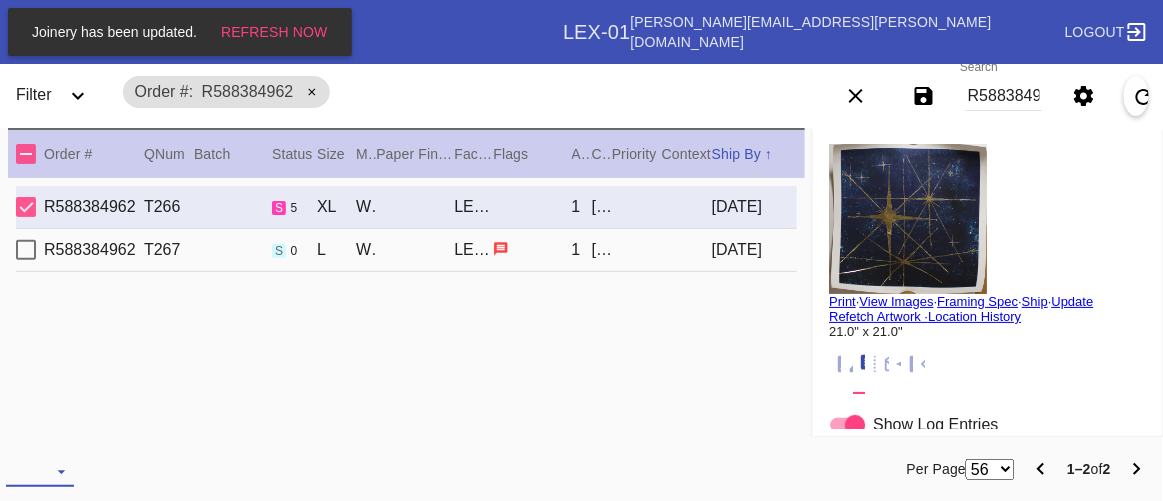 click at bounding box center (40, 472) 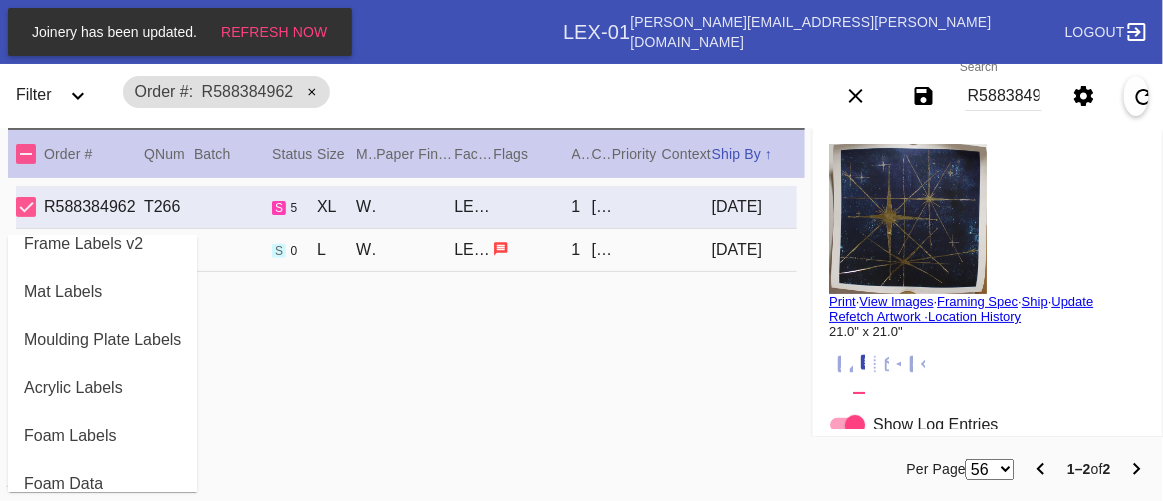 scroll, scrollTop: 223, scrollLeft: 0, axis: vertical 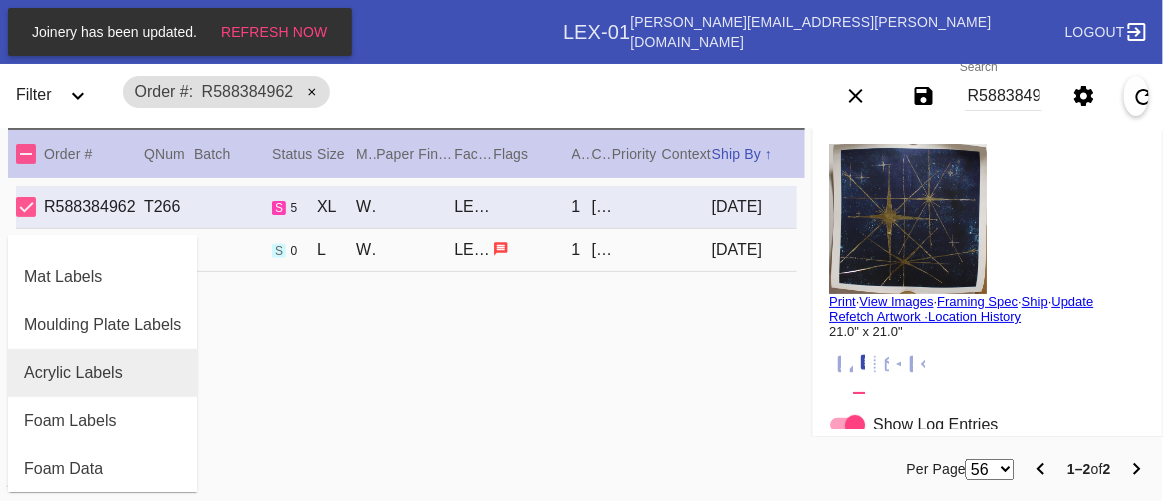 click on "Acrylic Labels" at bounding box center [102, 373] 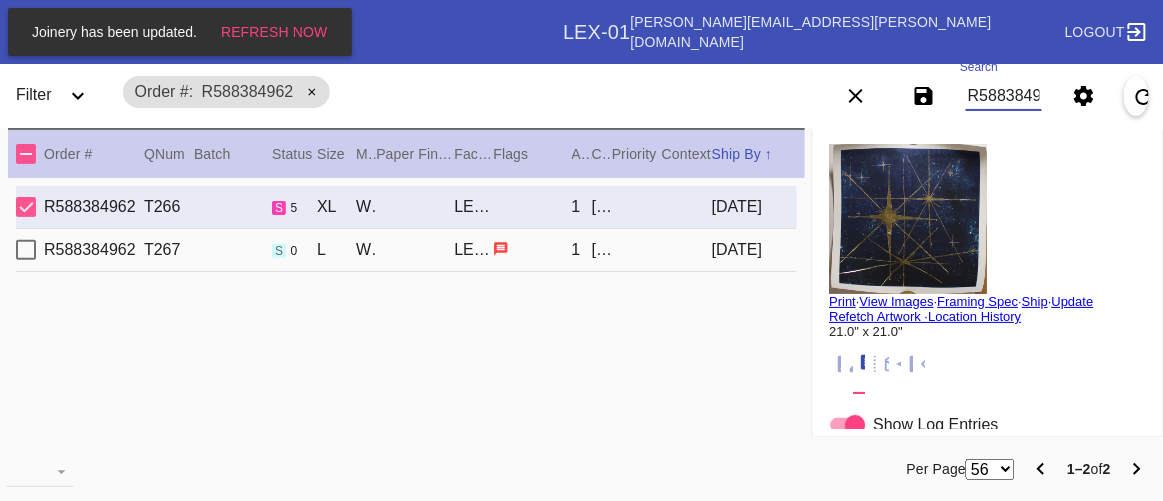click on "R588384962" at bounding box center (1004, 96) 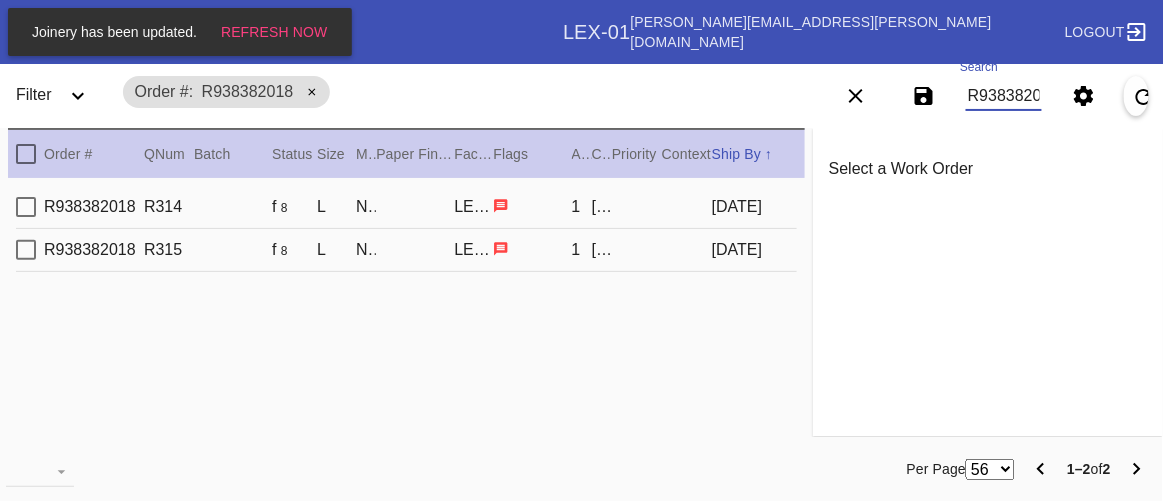 type on "R938382018" 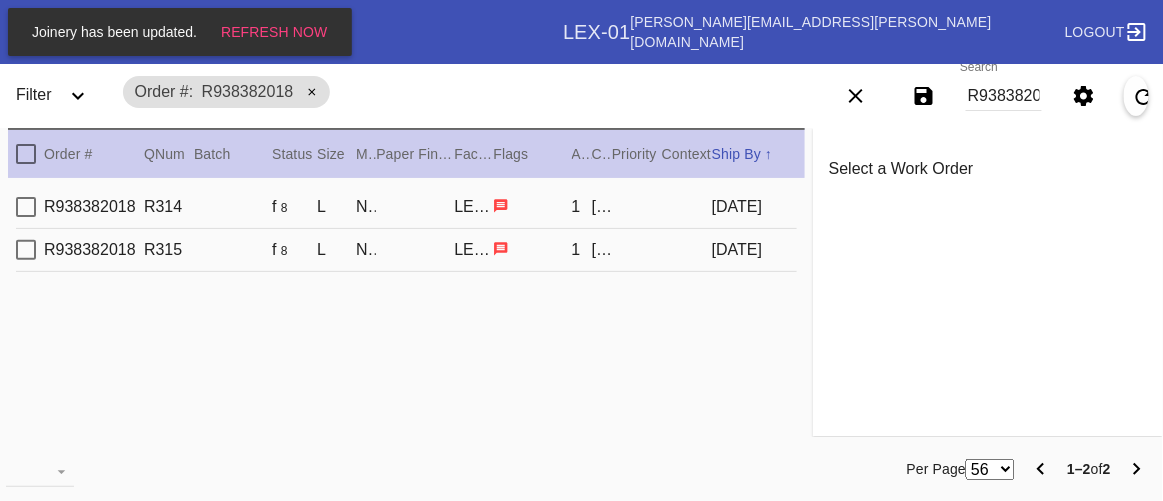 click on "R938382018 R315 f   8 L Newport / Black with Black Core, novacore LEX-01 1 Alex Levy
2025-07-03" at bounding box center (406, 250) 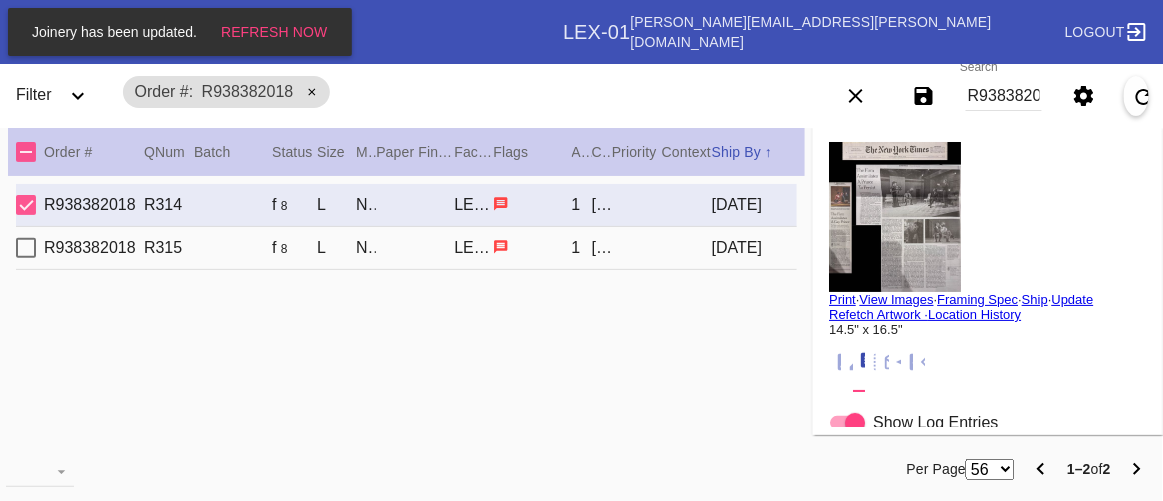 scroll, scrollTop: 0, scrollLeft: 0, axis: both 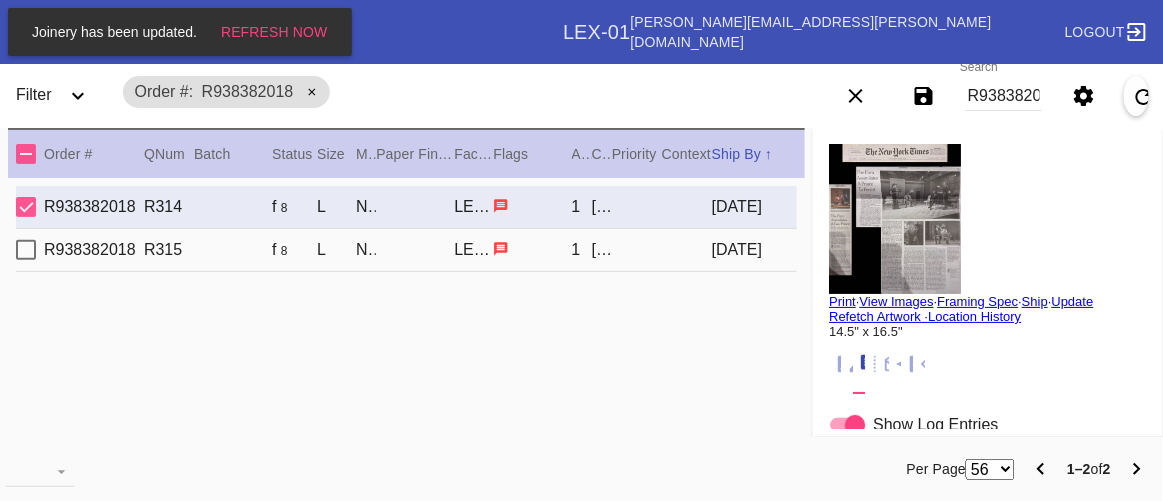 click on "Print" at bounding box center [842, 301] 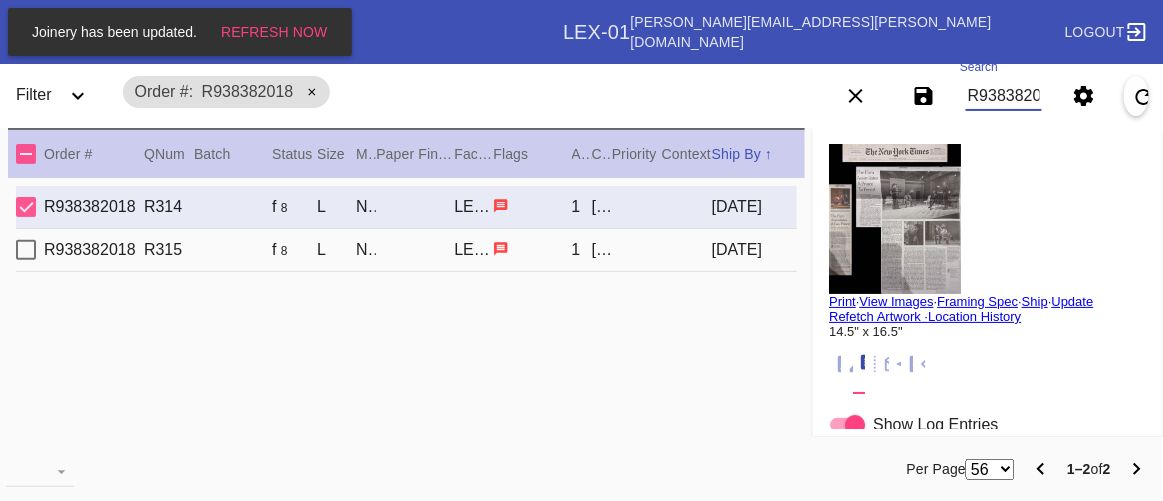 click on "R938382018" at bounding box center [1004, 96] 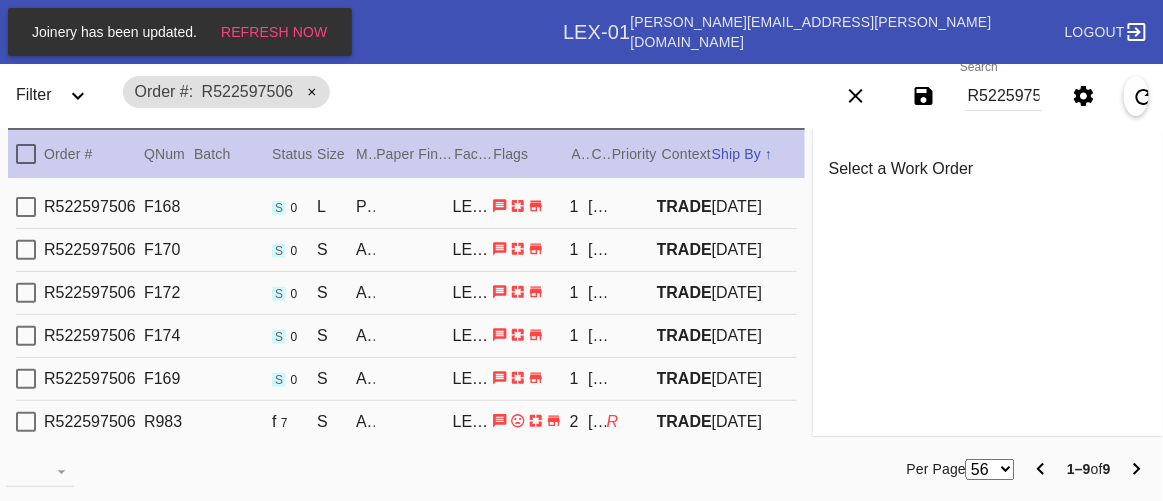 drag, startPoint x: 790, startPoint y: 305, endPoint x: 784, endPoint y: 319, distance: 15.231546 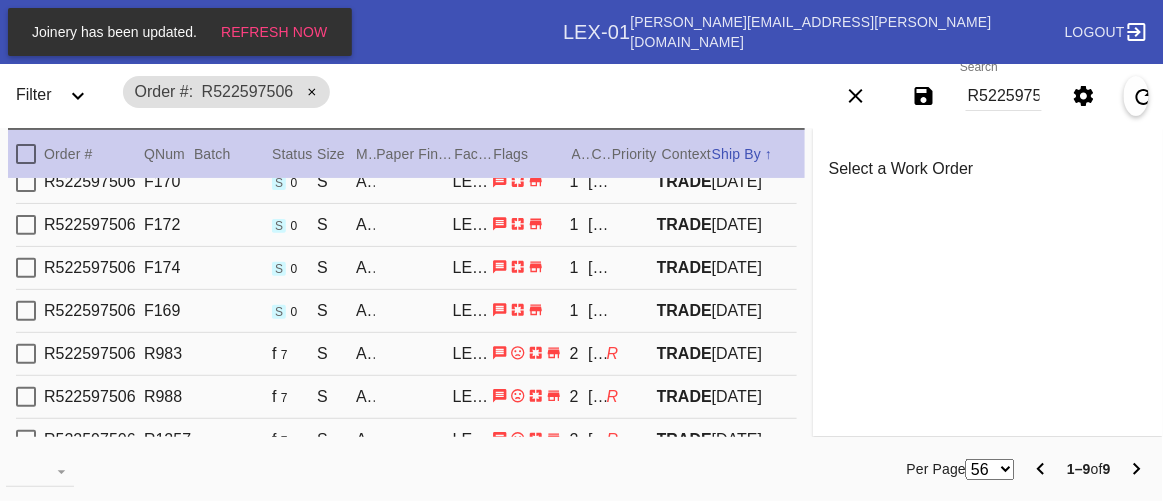 scroll, scrollTop: 111, scrollLeft: 0, axis: vertical 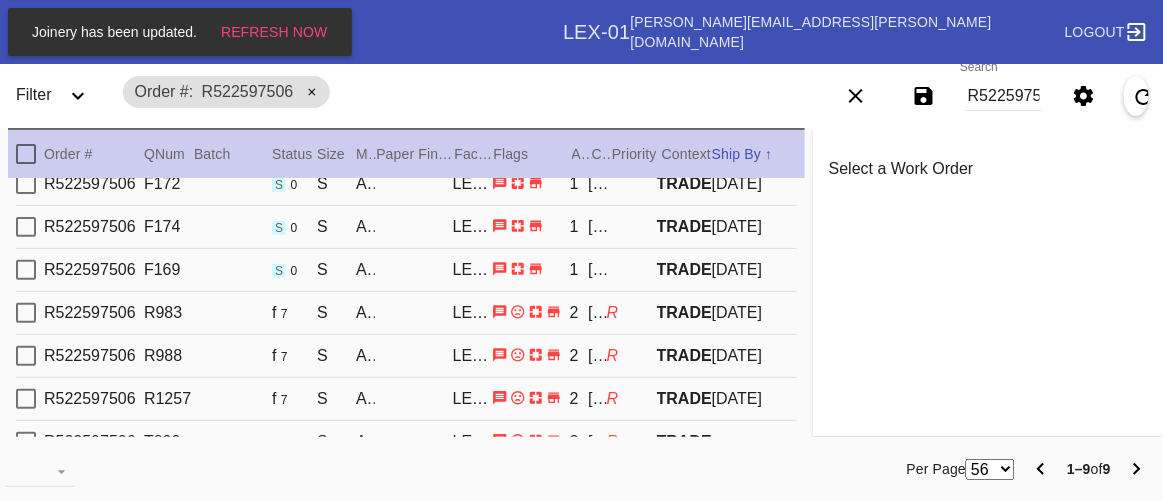 click on "TRADE" at bounding box center [684, 312] 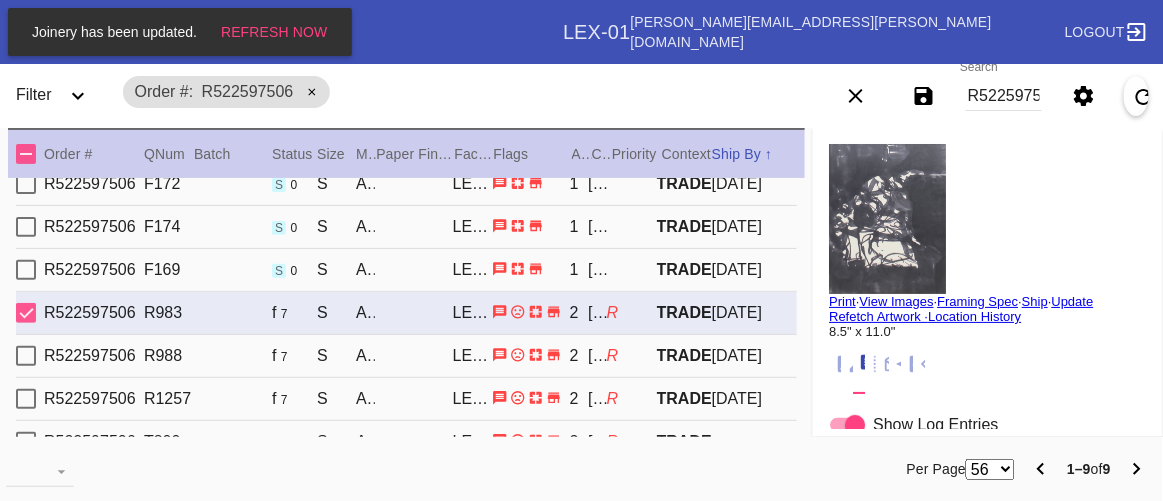 click at bounding box center (26, 356) 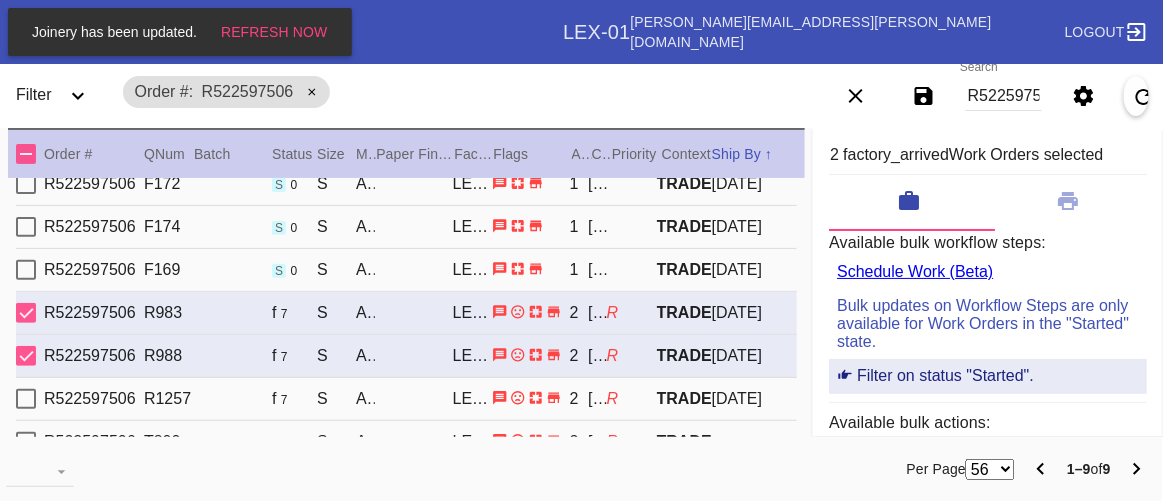 click at bounding box center [26, 399] 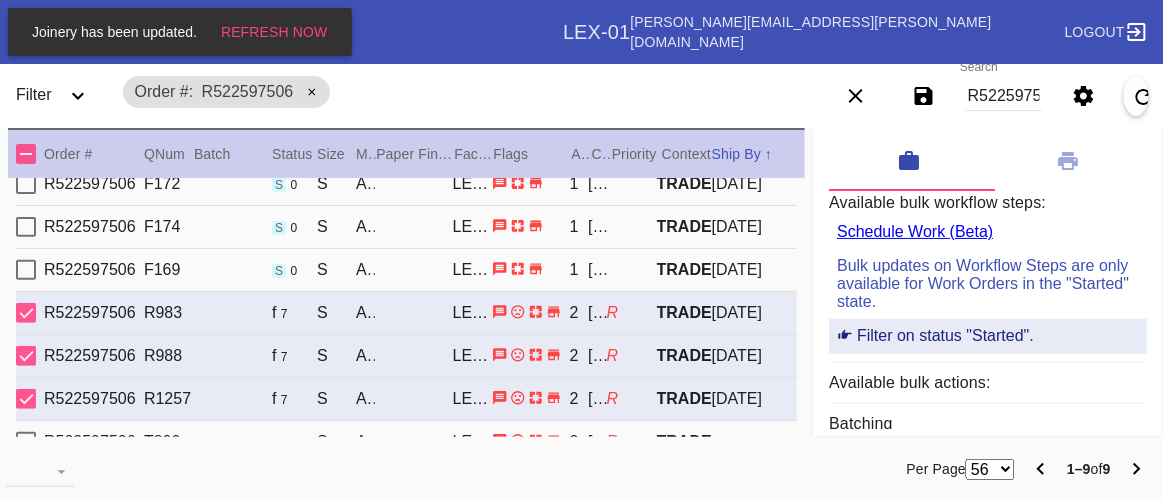scroll, scrollTop: 46, scrollLeft: 0, axis: vertical 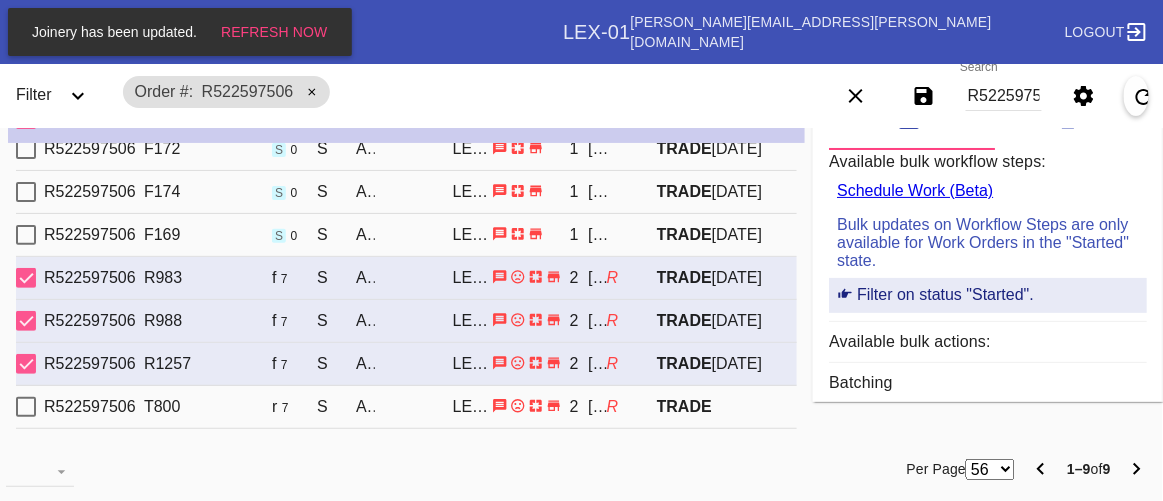 click at bounding box center (26, 364) 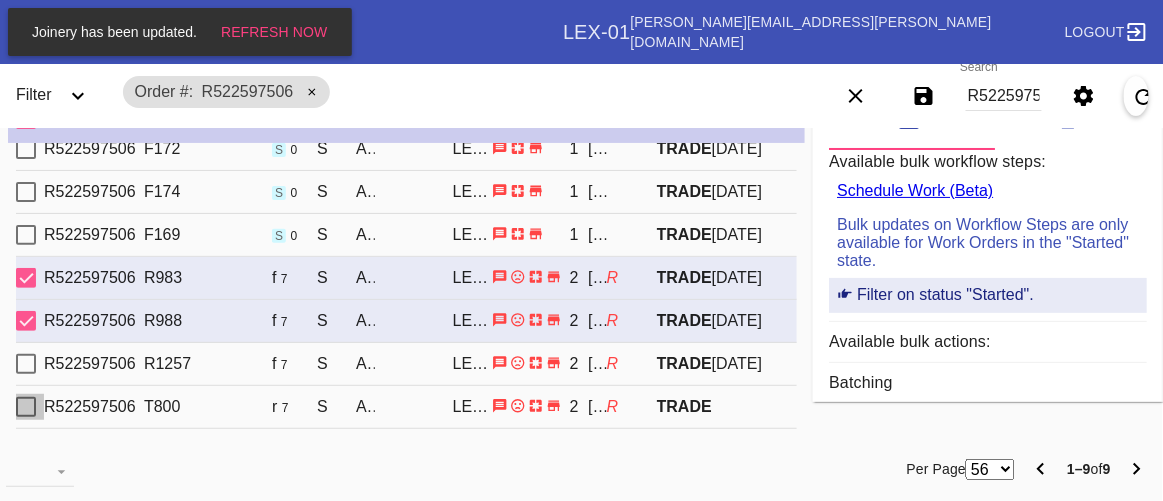 click at bounding box center (26, 407) 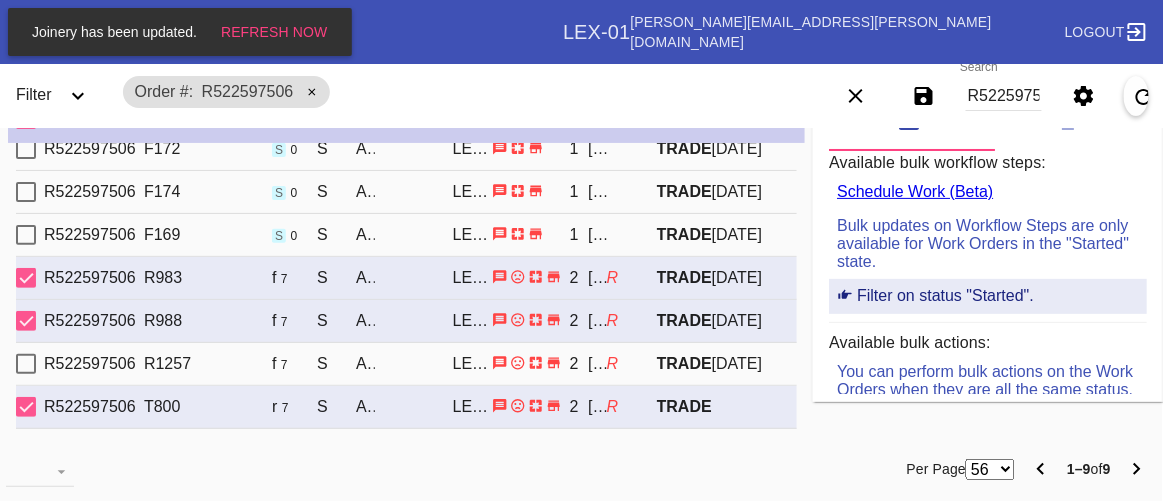 scroll, scrollTop: 35, scrollLeft: 0, axis: vertical 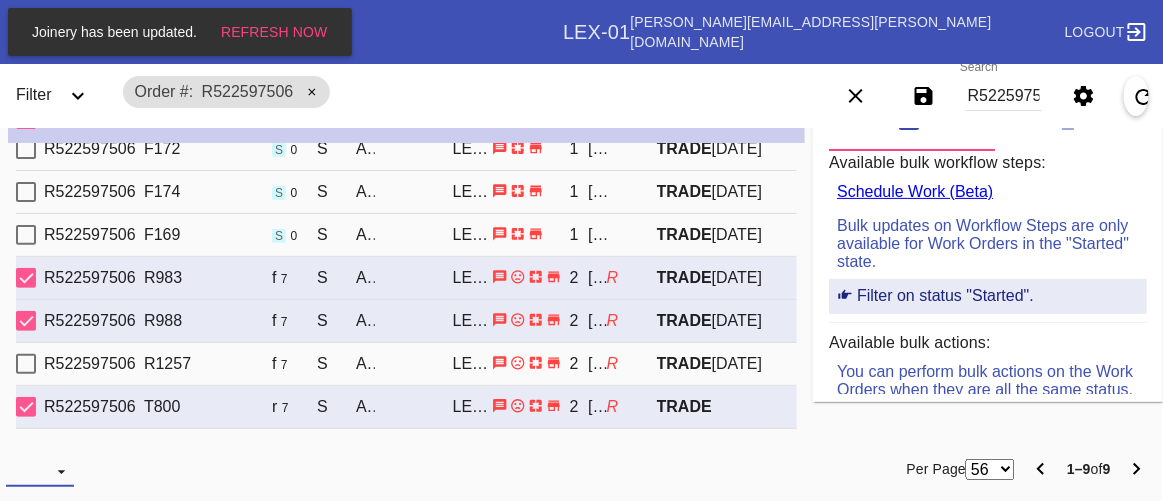 click at bounding box center [40, 472] 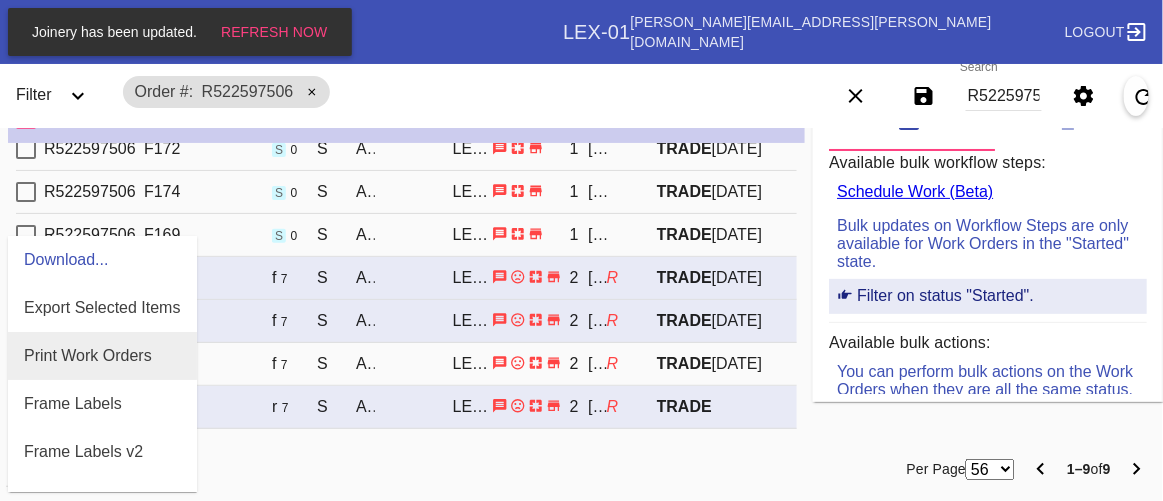 click on "Print Work Orders" at bounding box center (102, 356) 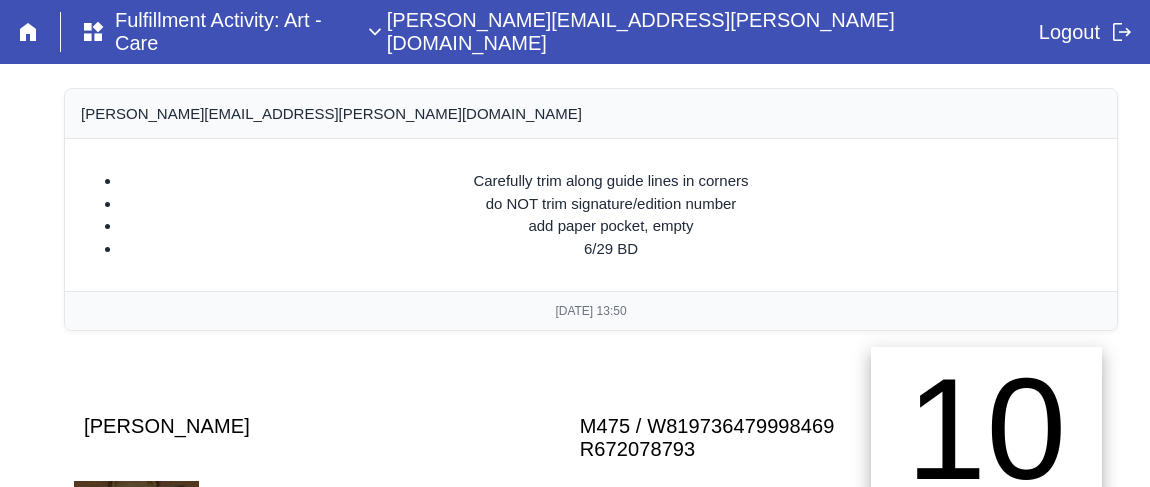 scroll, scrollTop: 759, scrollLeft: 0, axis: vertical 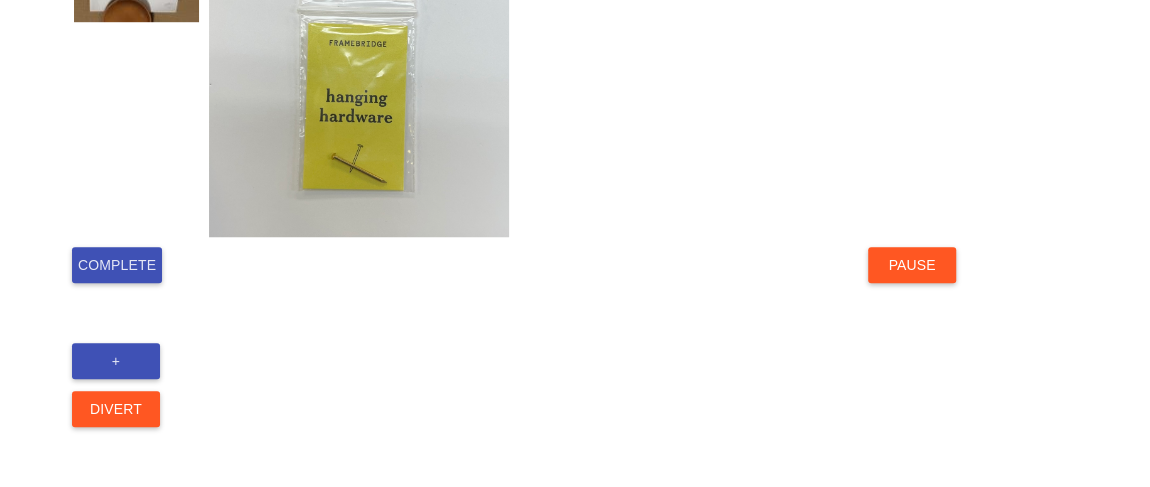 click on "Complete" at bounding box center (117, 265) 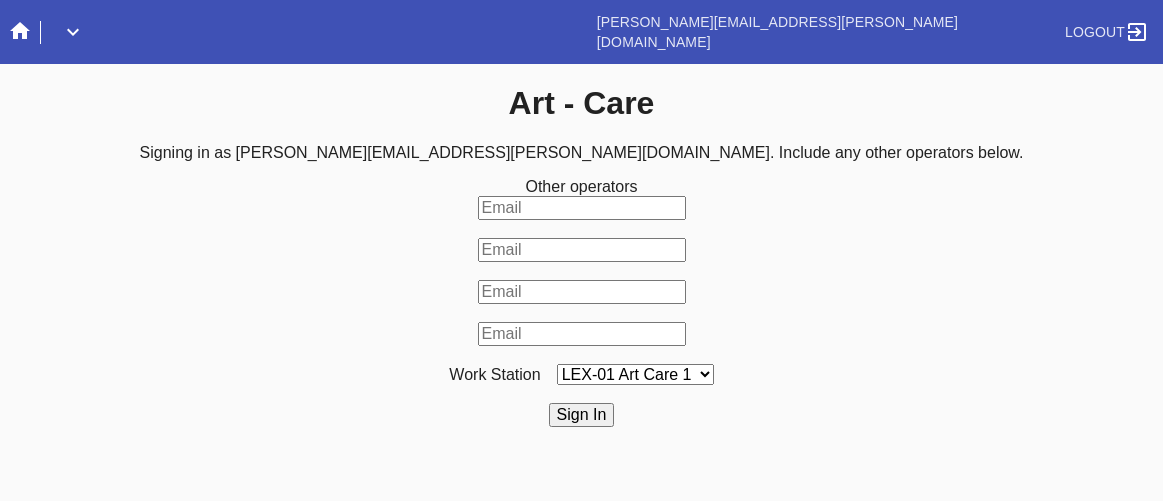 scroll, scrollTop: 0, scrollLeft: 0, axis: both 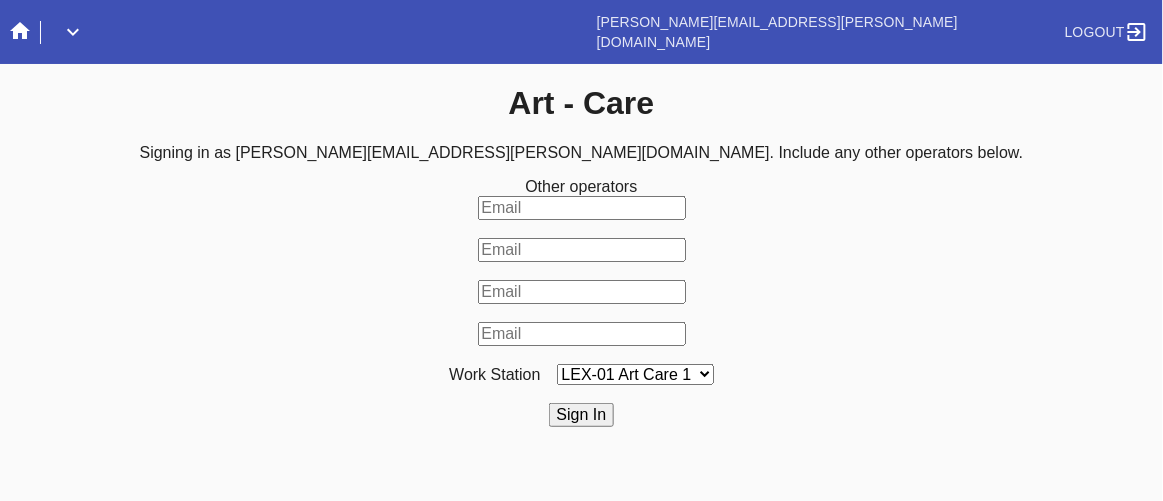 click on "Sign In" at bounding box center (582, 415) 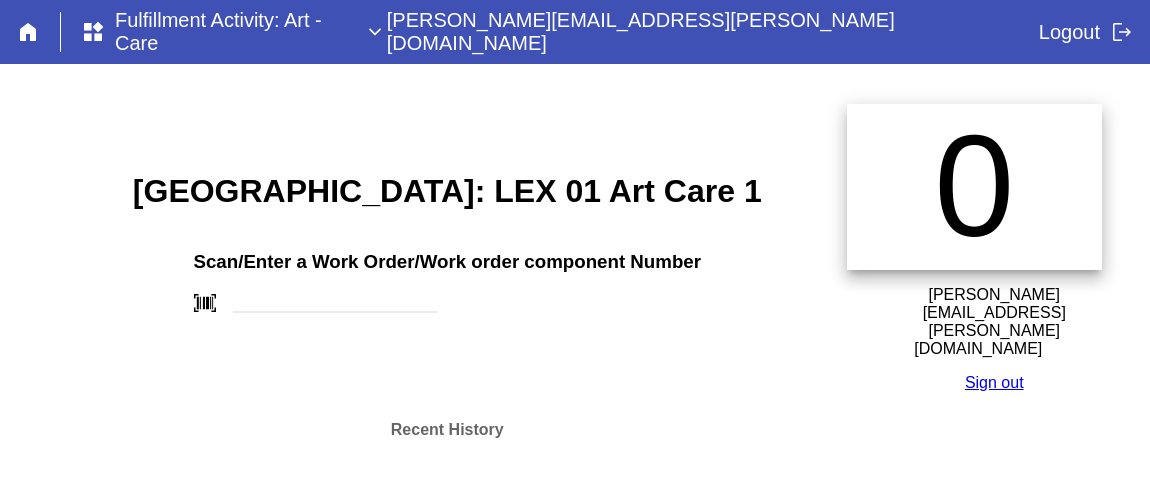 scroll, scrollTop: 0, scrollLeft: 0, axis: both 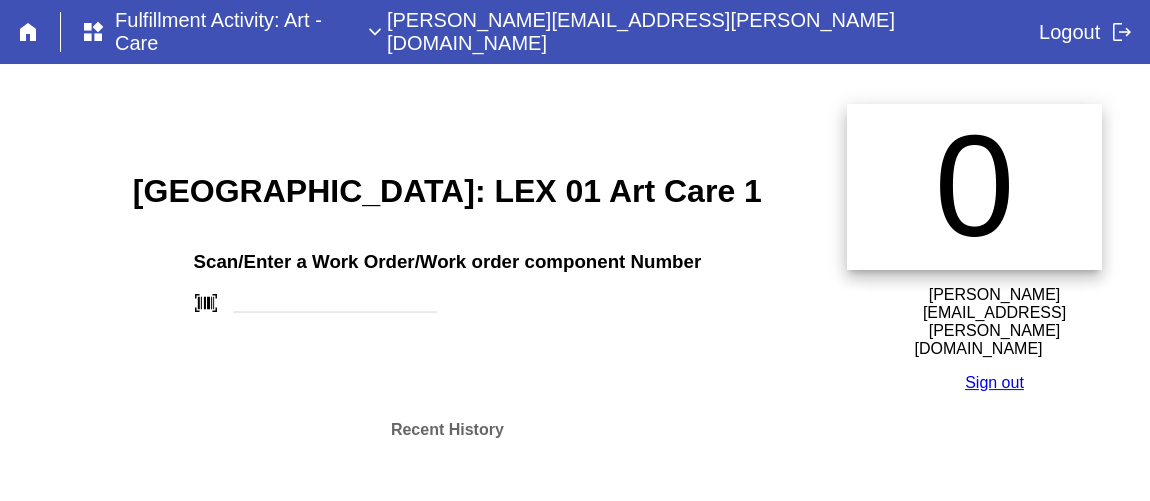 click on "Richmond: LEX 01 Art Care 1" at bounding box center [447, 191] 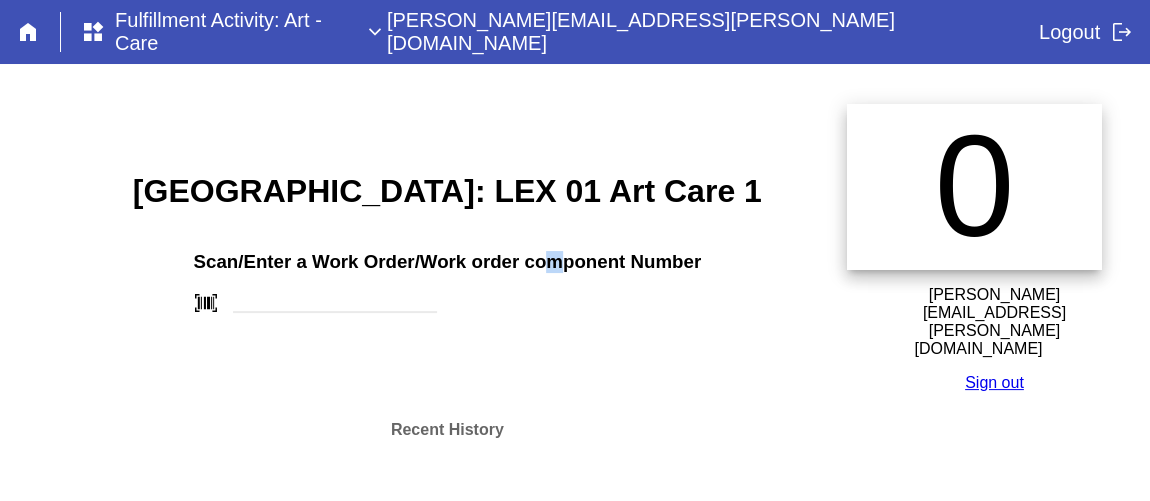 click on "Richmond: LEX 01 Art Care 1 Scan/Enter a Work Order/Work order component Number barcode_scanner Recent History" at bounding box center [447, 306] 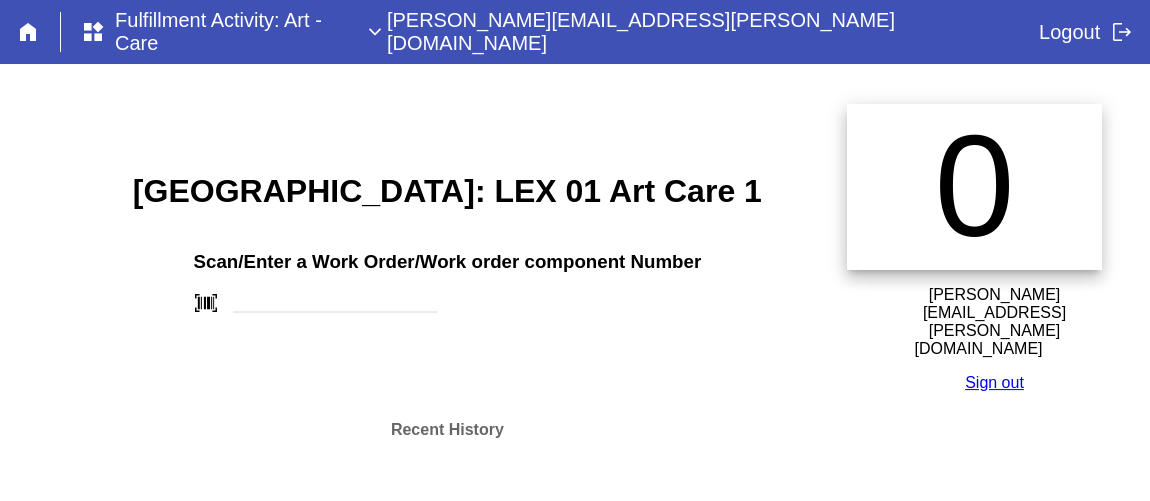 click on "Richmond: LEX 01 Art Care 1 Scan/Enter a Work Order/Work order component Number barcode_scanner Recent History" at bounding box center (447, 306) 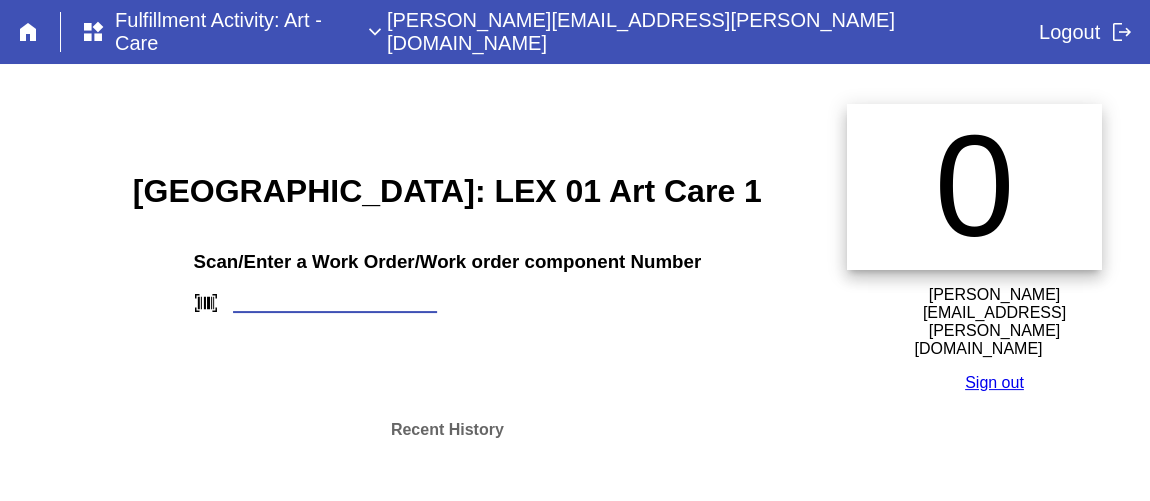 click at bounding box center (335, 302) 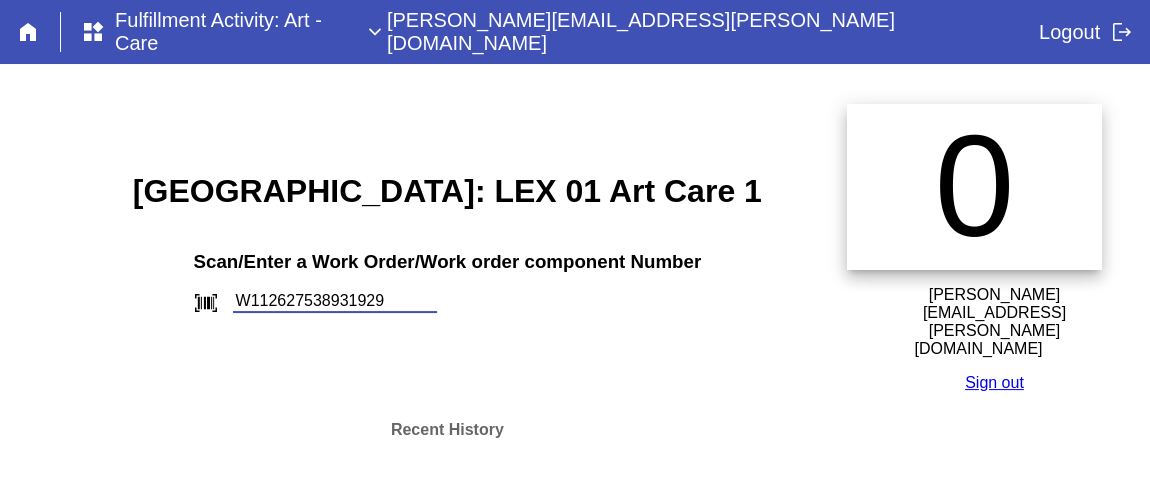 type on "W112627538931929" 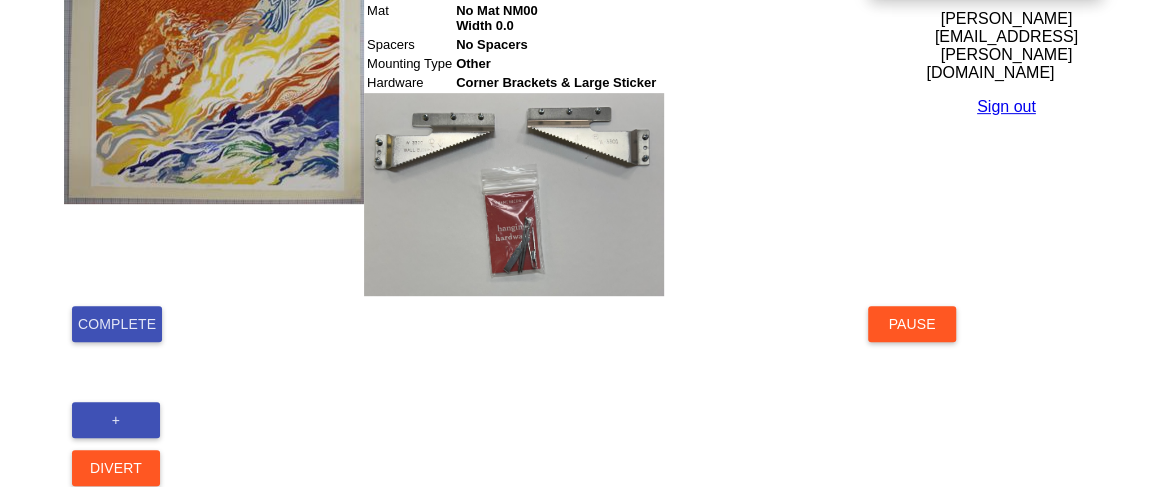 scroll, scrollTop: 517, scrollLeft: 0, axis: vertical 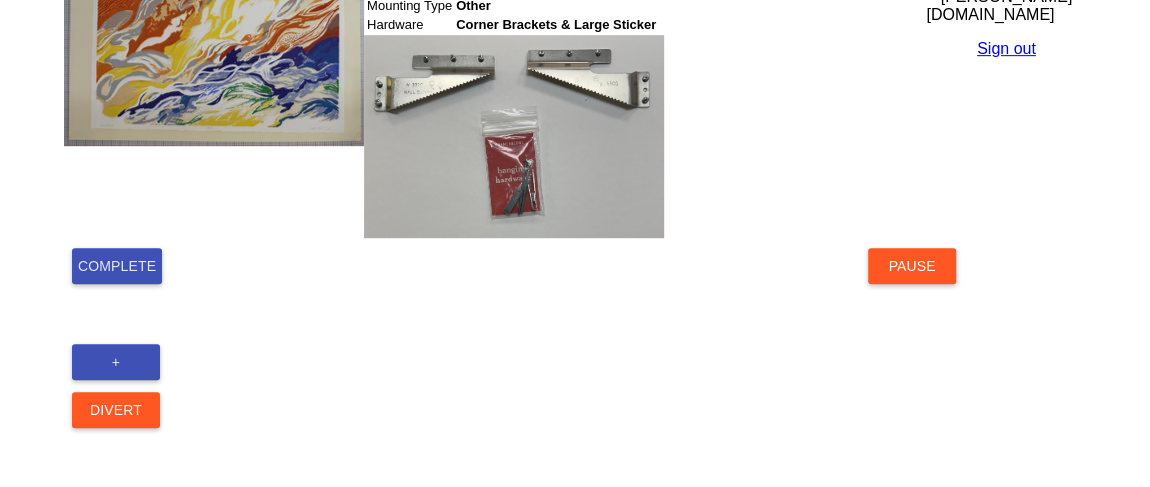 click on "Complete" at bounding box center (117, 266) 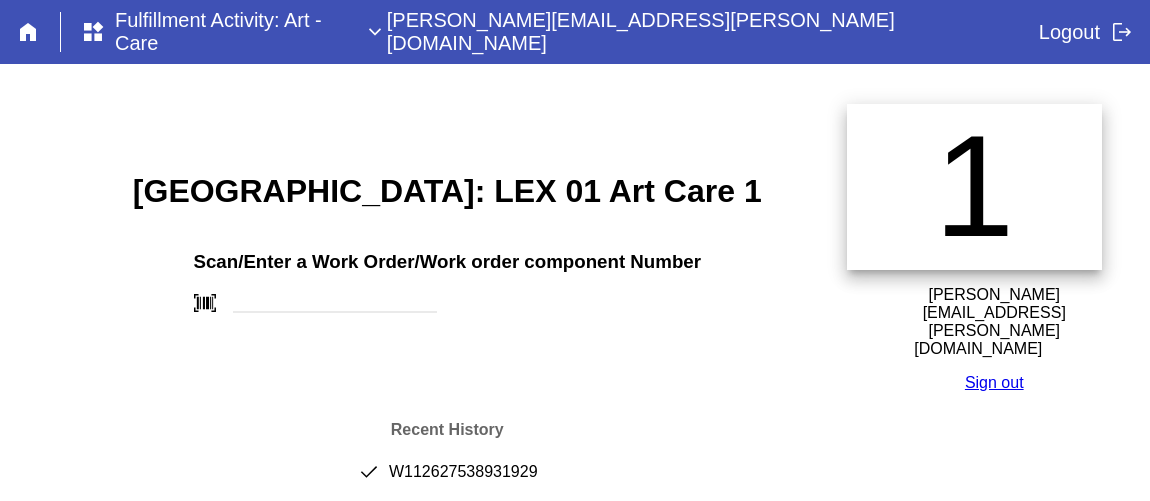 scroll, scrollTop: 0, scrollLeft: 0, axis: both 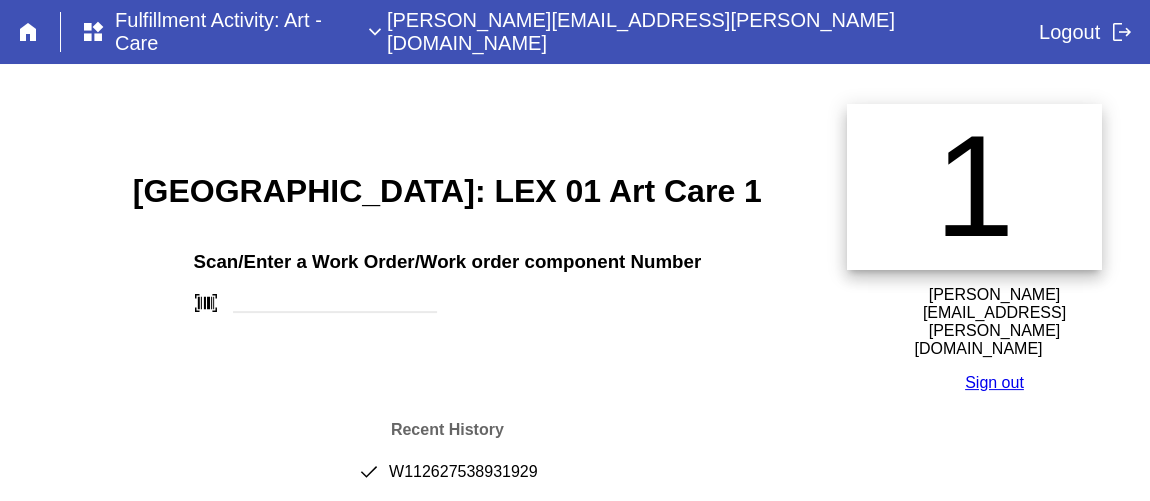 click on "done W112627538931929" at bounding box center [447, 480] 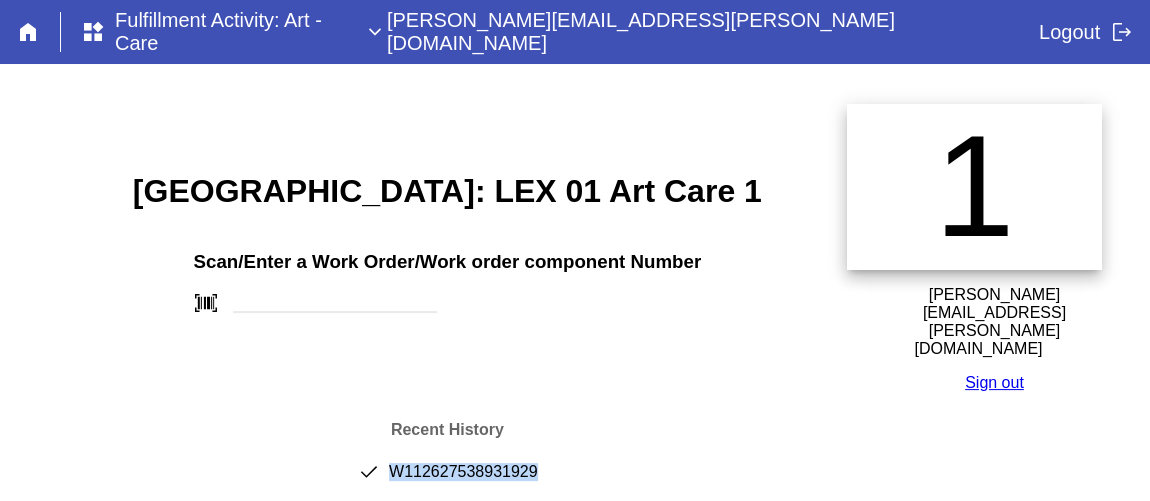 click on "done W112627538931929" at bounding box center (447, 480) 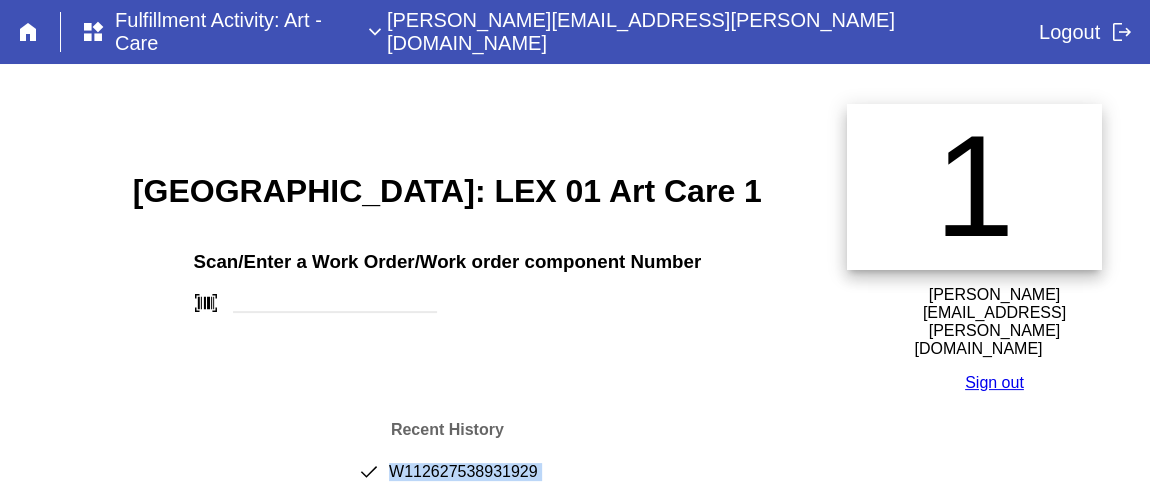 click on "done W112627538931929" at bounding box center (447, 480) 